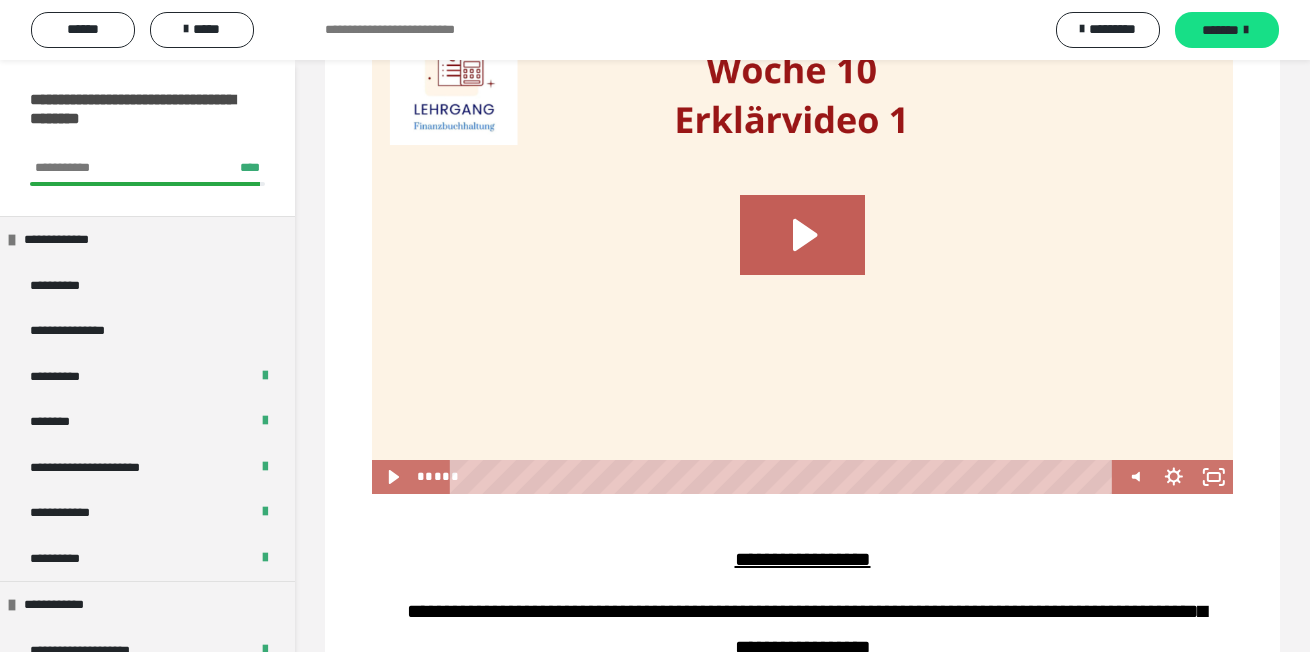 scroll, scrollTop: 0, scrollLeft: 0, axis: both 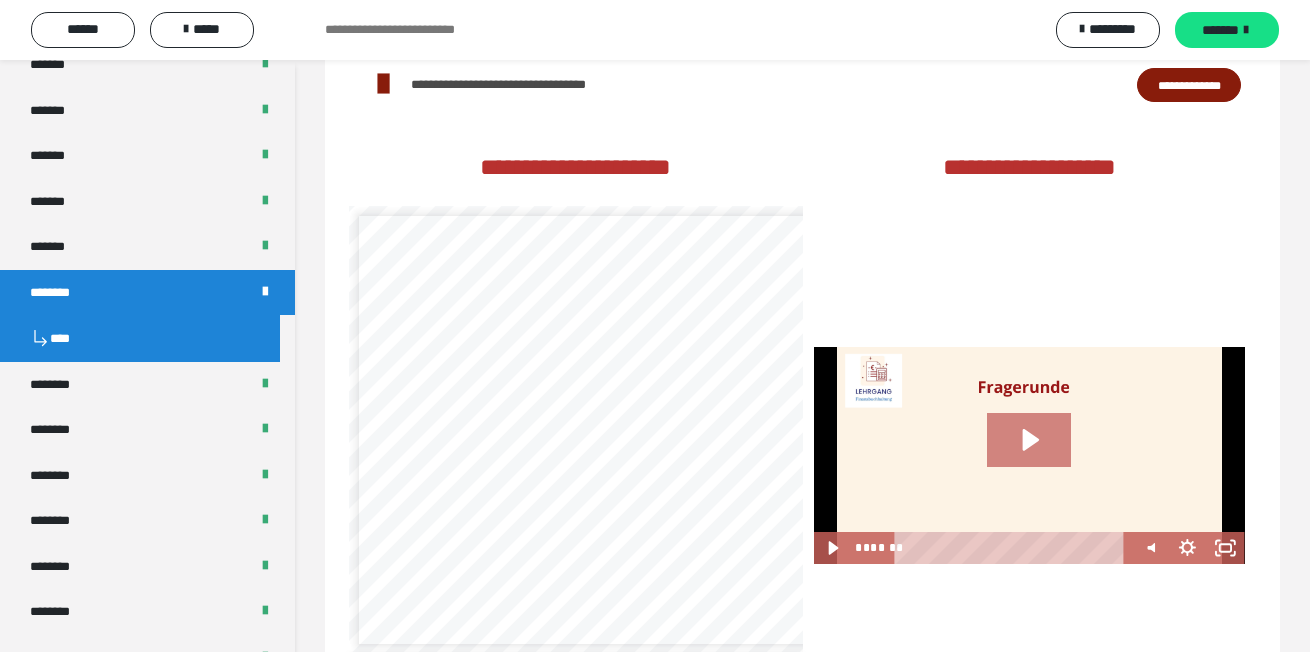 click 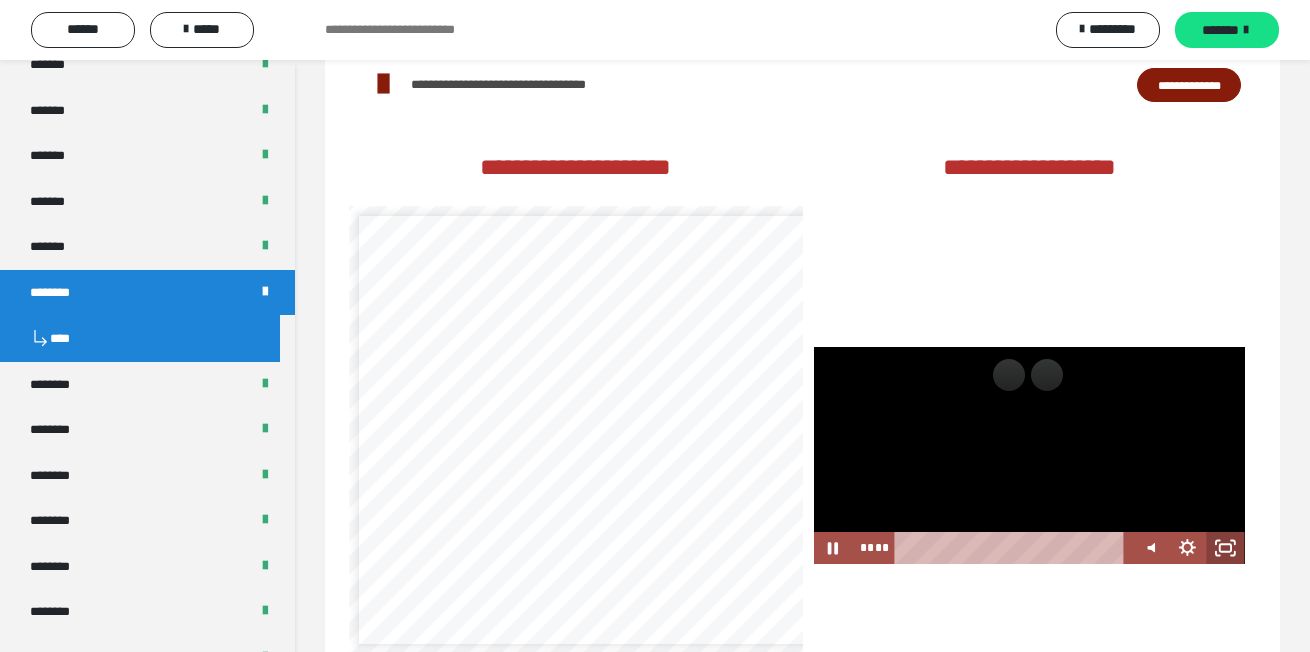 click 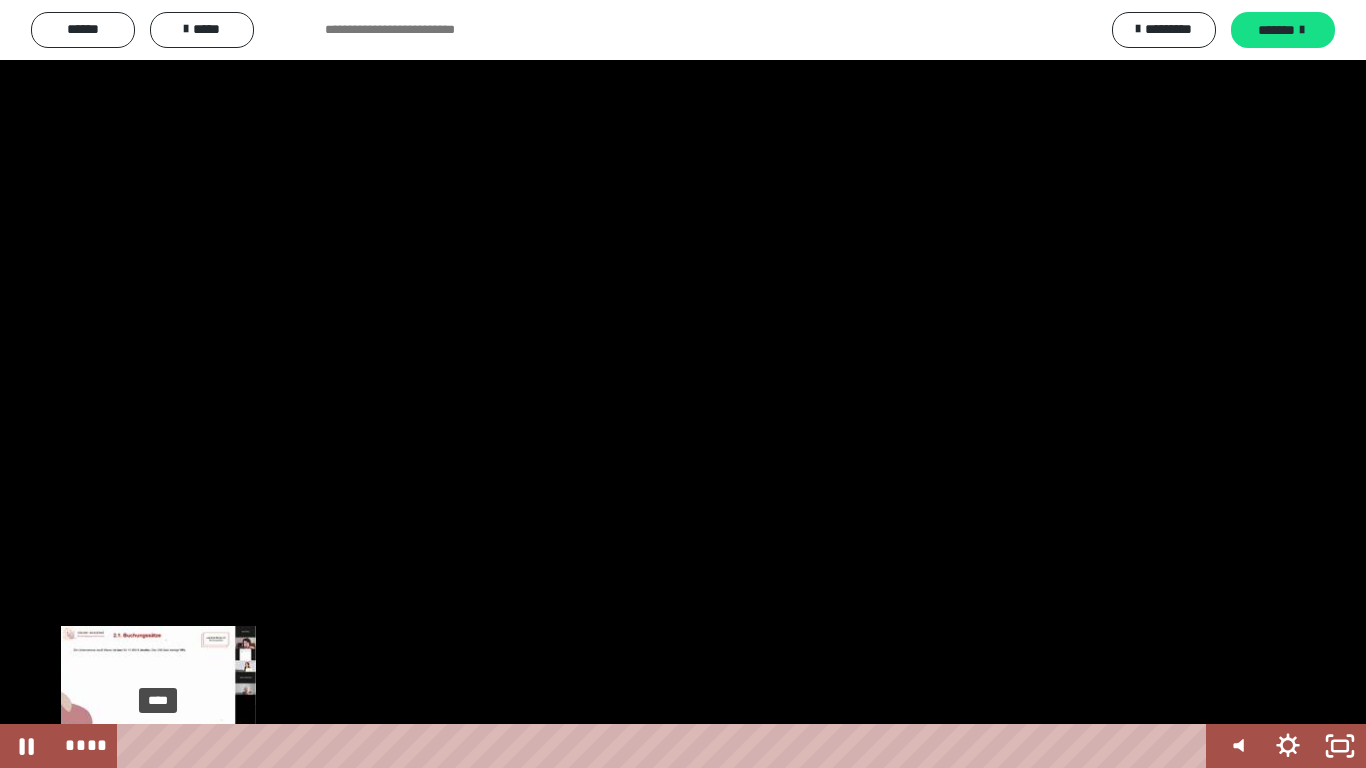 click on "****" at bounding box center [666, 746] 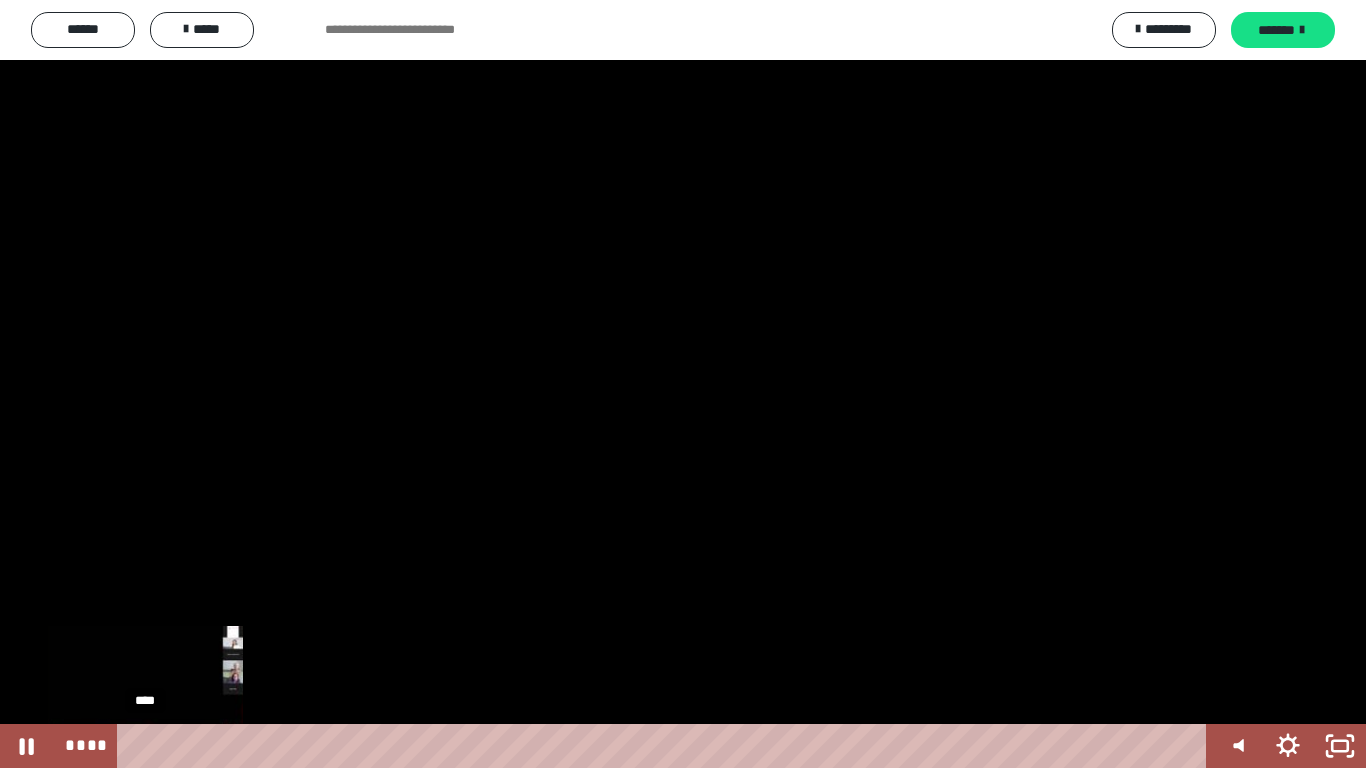click on "****" at bounding box center (666, 746) 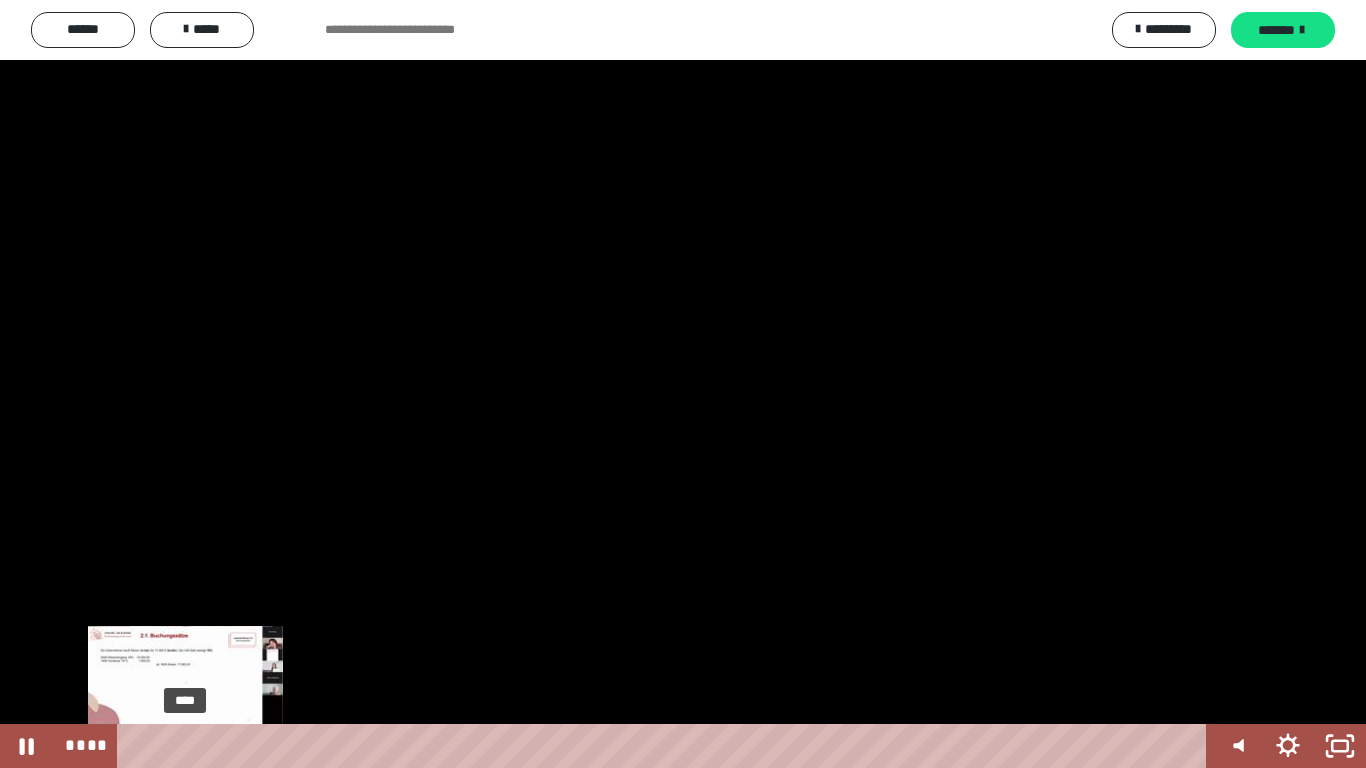 drag, startPoint x: 153, startPoint y: 748, endPoint x: 186, endPoint y: 750, distance: 33.06055 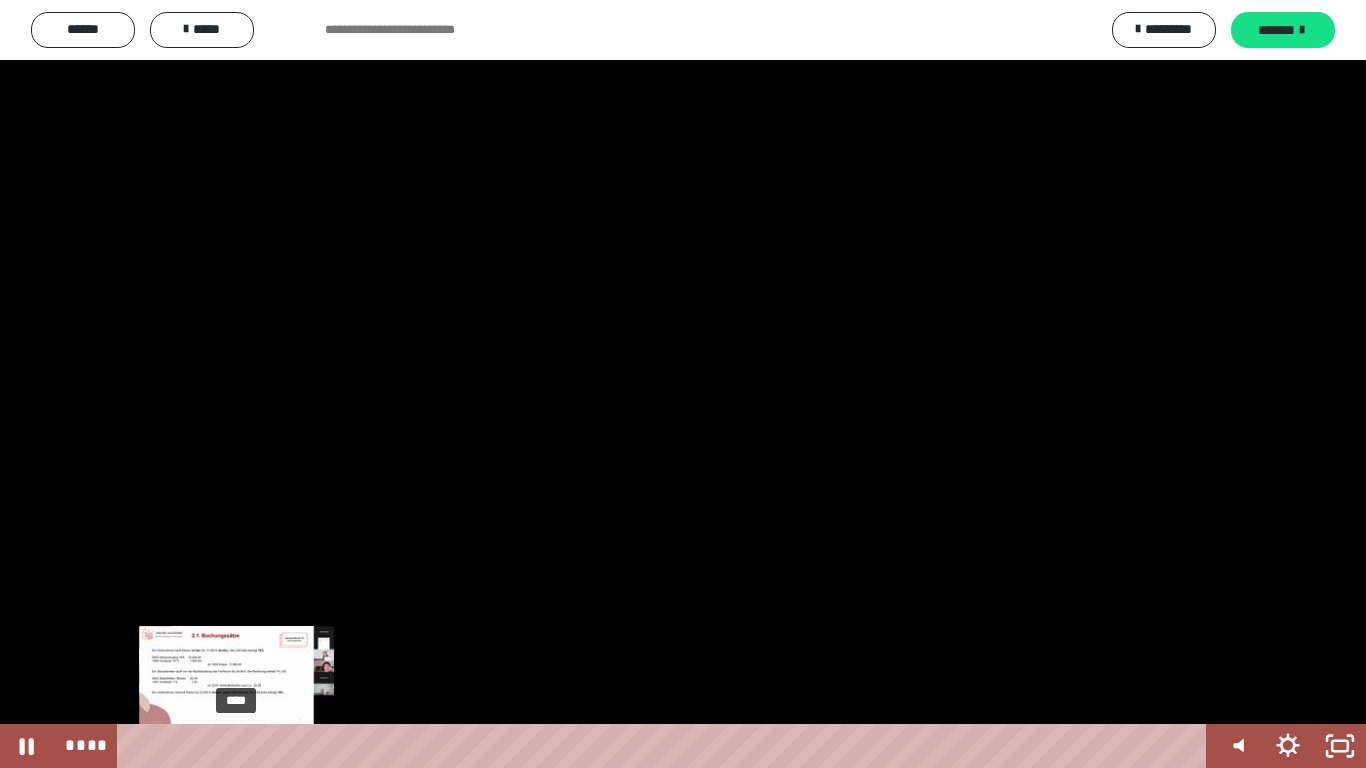drag, startPoint x: 186, startPoint y: 750, endPoint x: 237, endPoint y: 748, distance: 51.0392 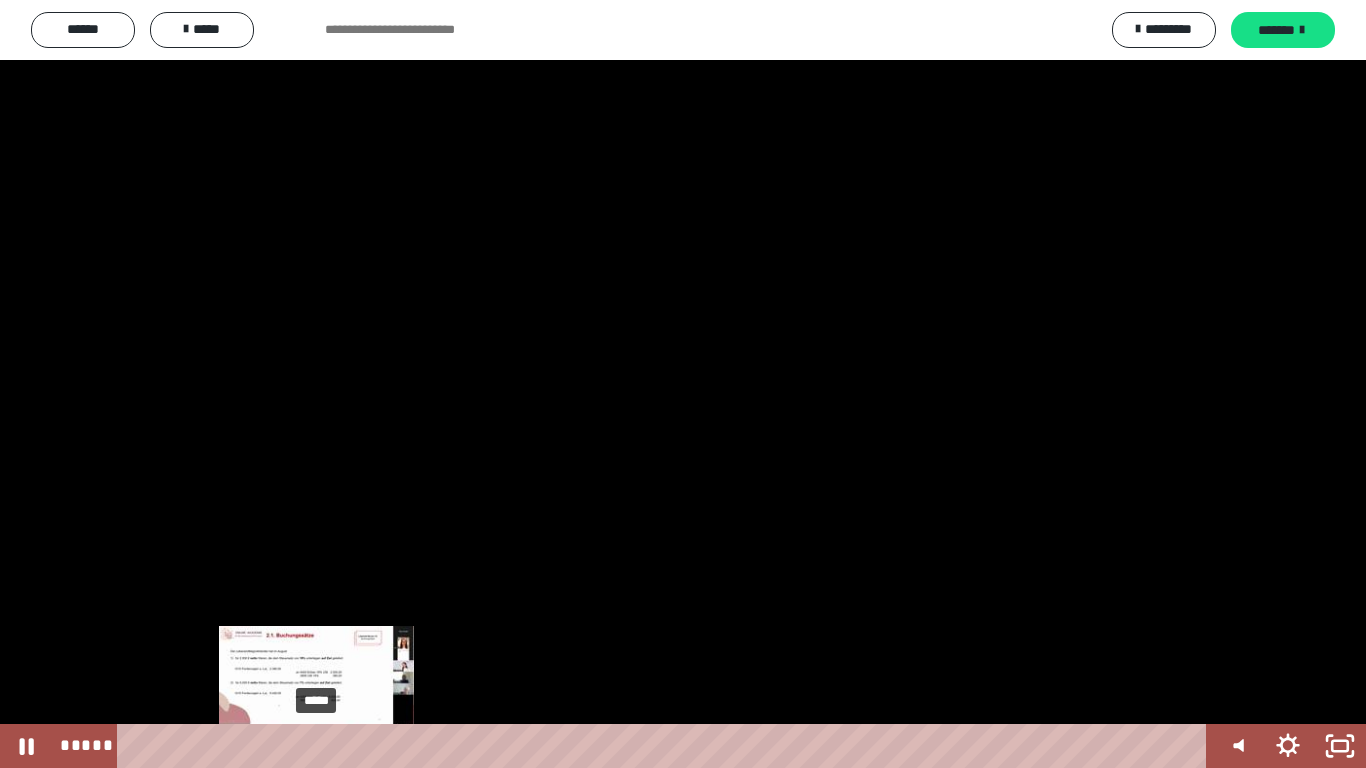 drag, startPoint x: 237, startPoint y: 748, endPoint x: 318, endPoint y: 744, distance: 81.09871 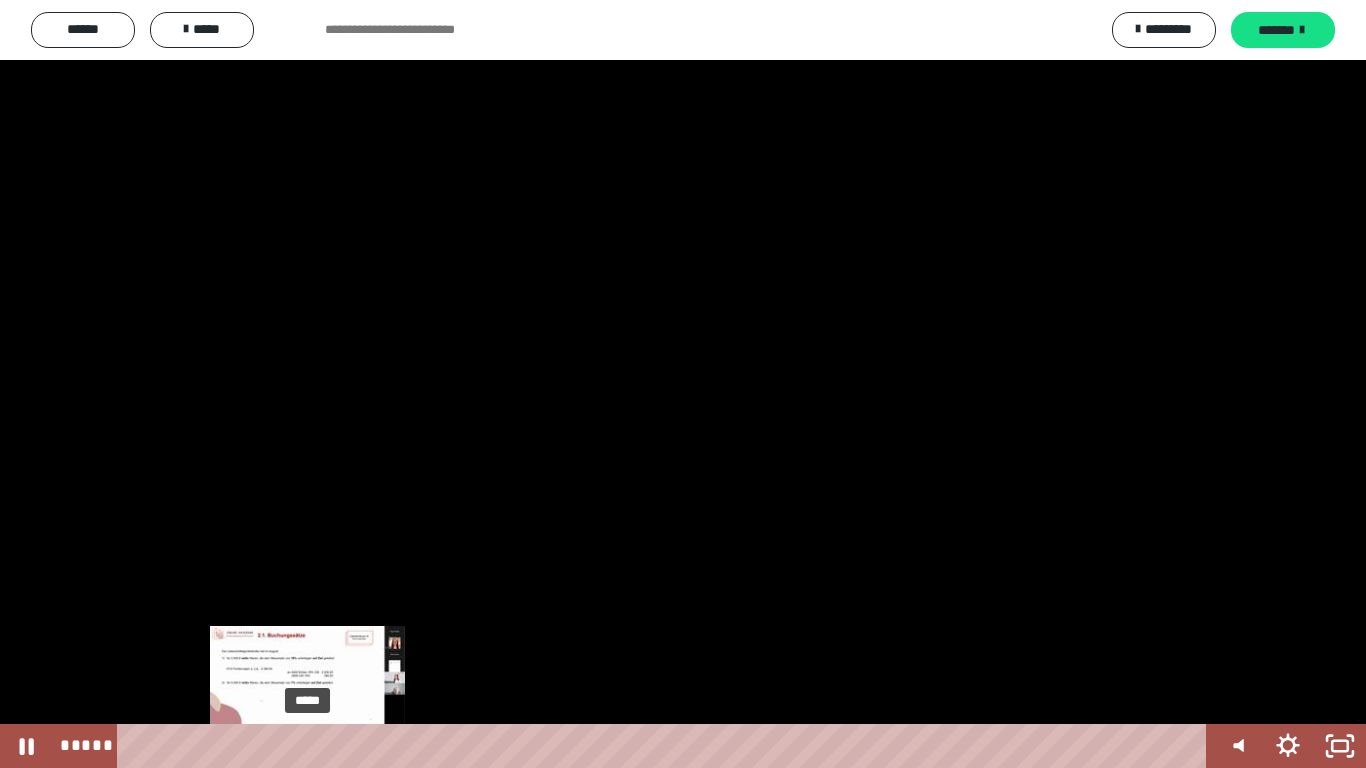drag, startPoint x: 318, startPoint y: 744, endPoint x: 307, endPoint y: 745, distance: 11.045361 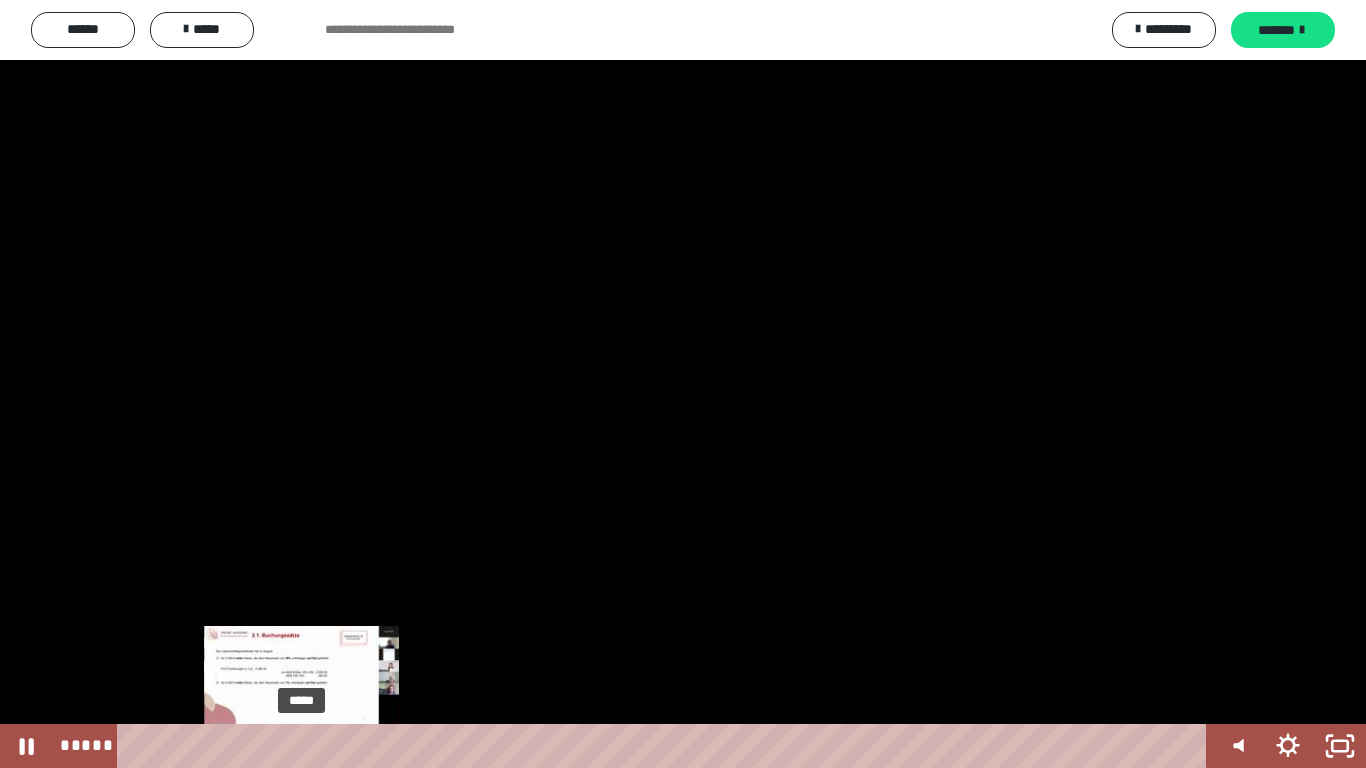 click at bounding box center [301, 746] 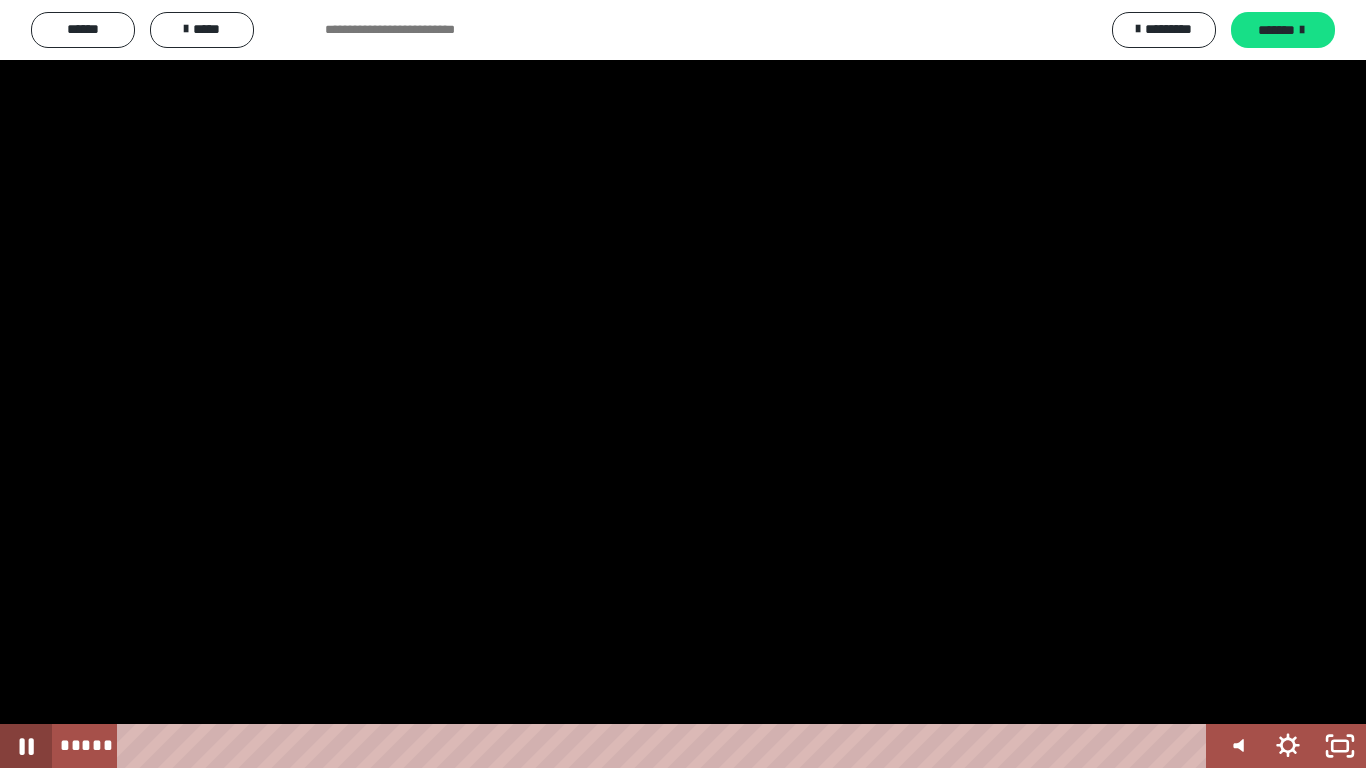 click 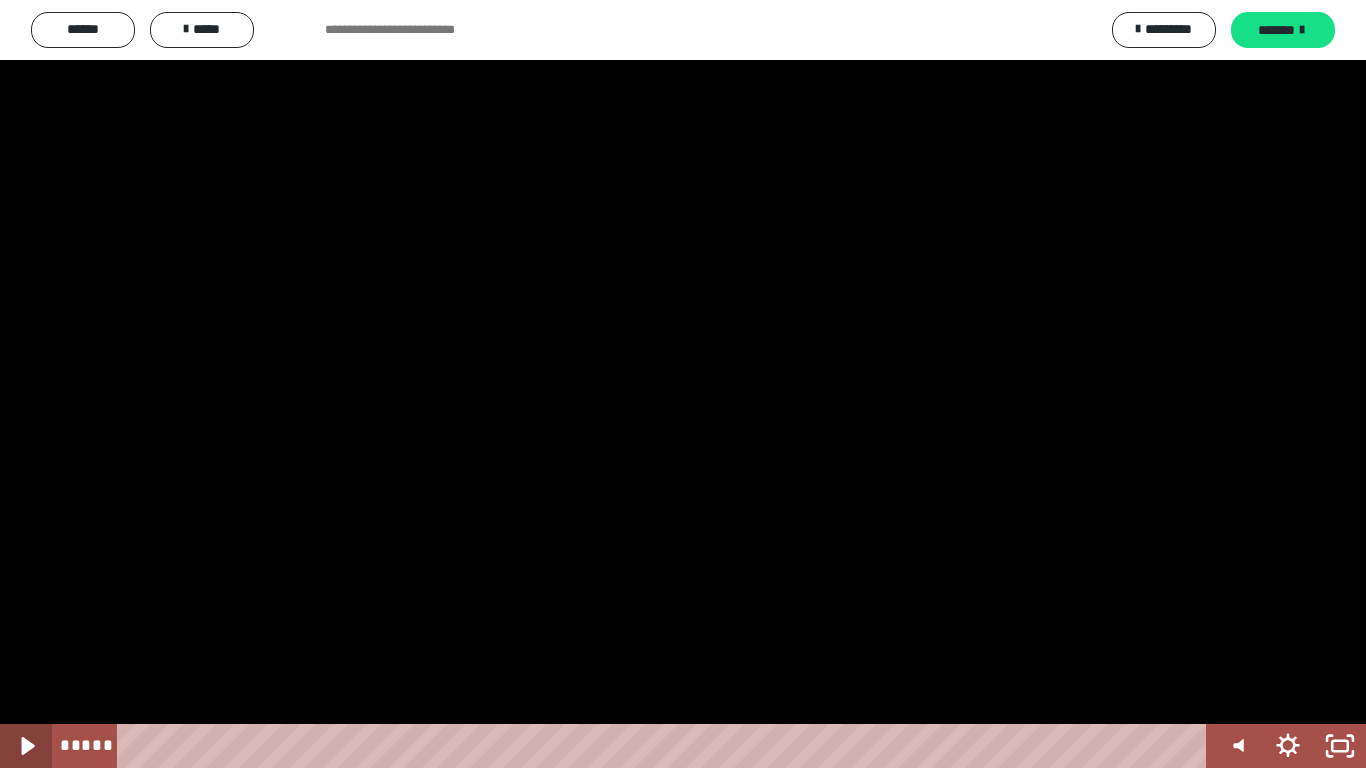 click 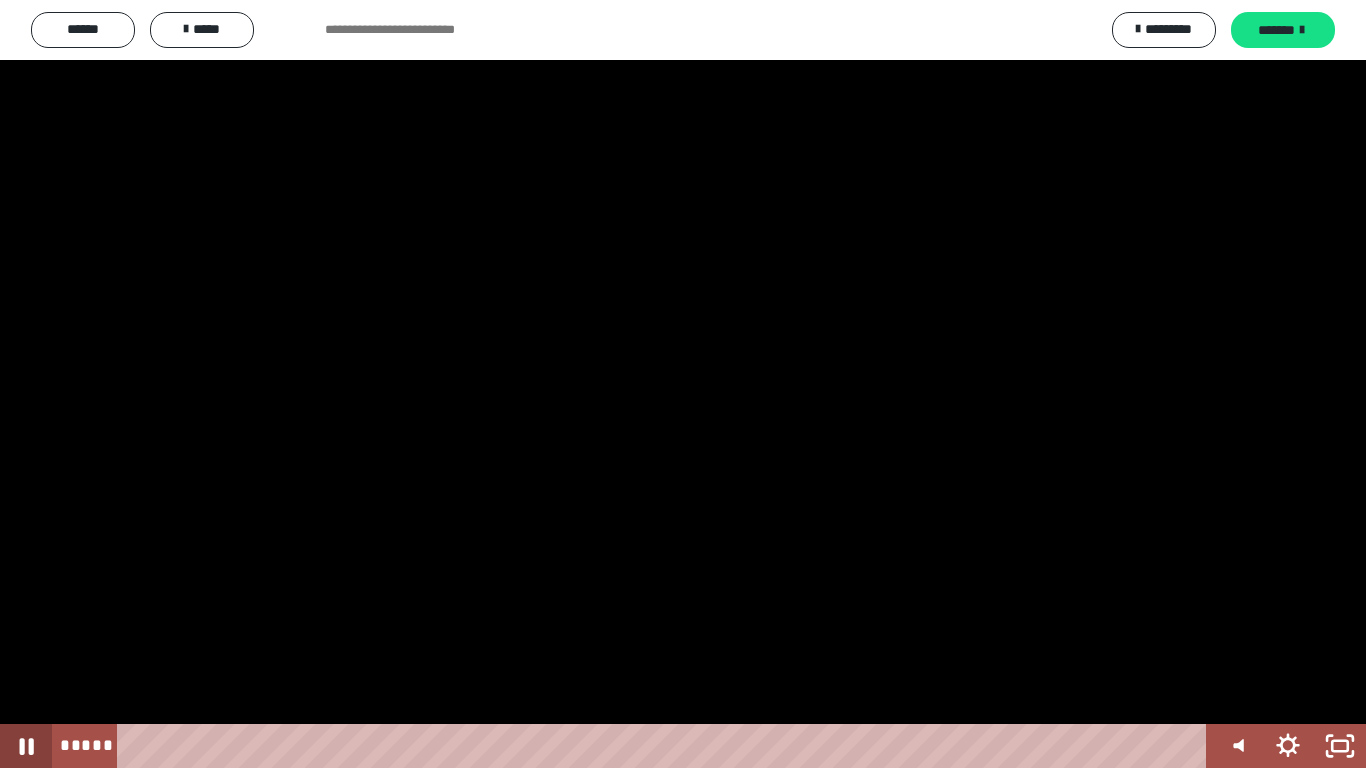 click 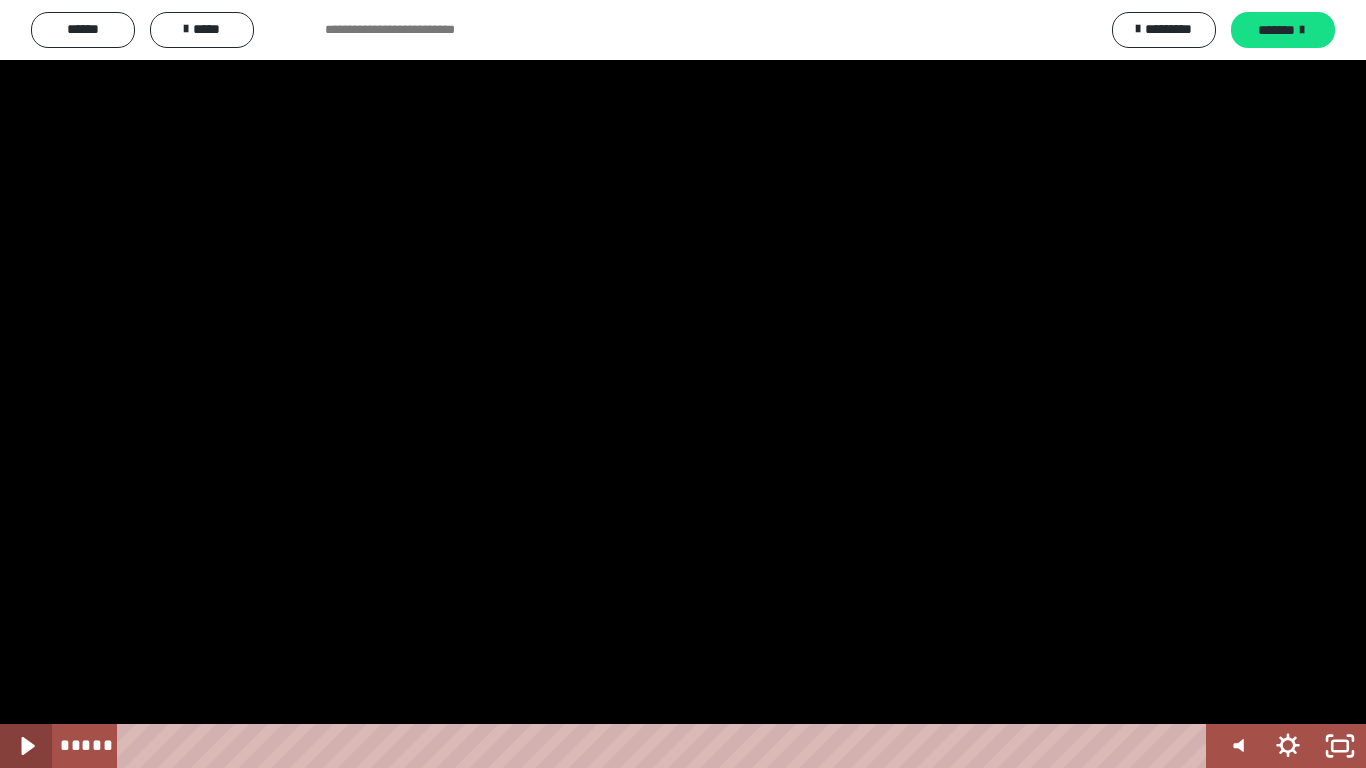 click 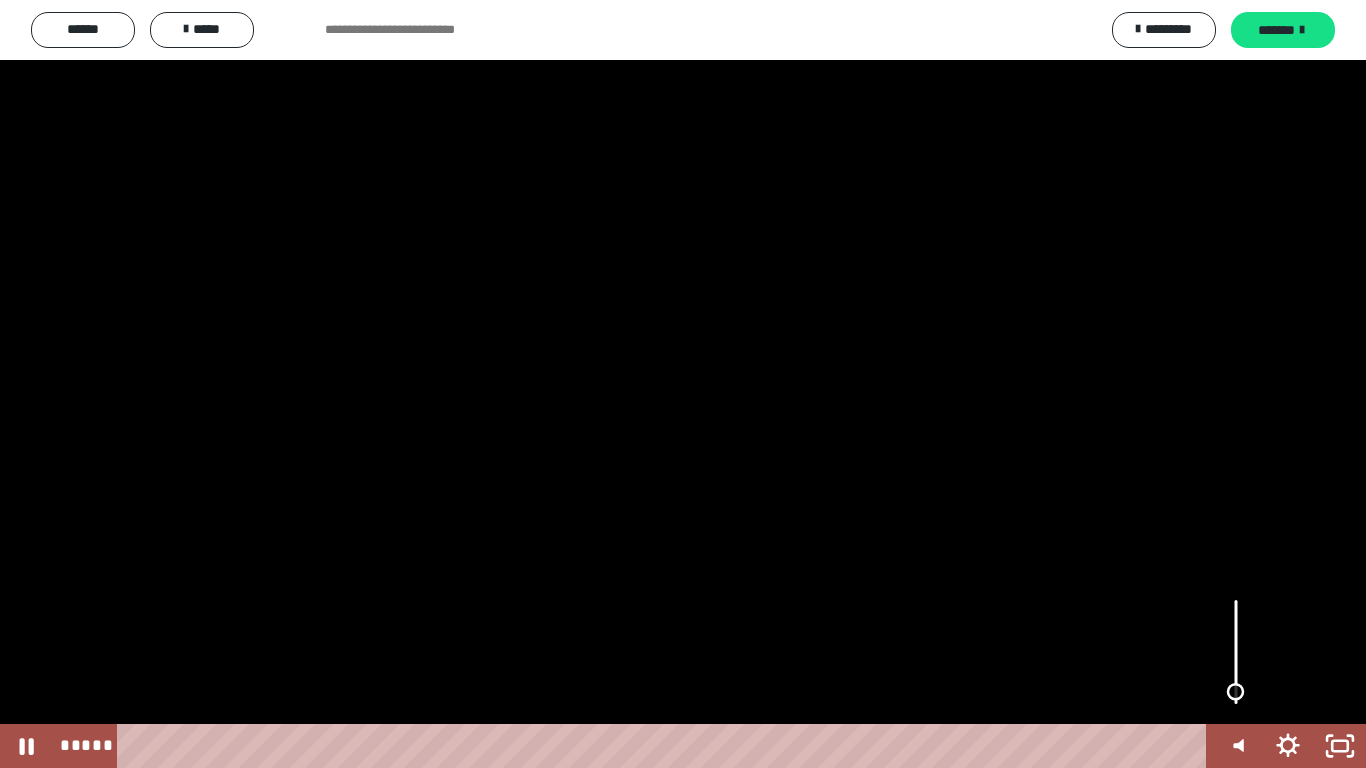 click at bounding box center (1235, 692) 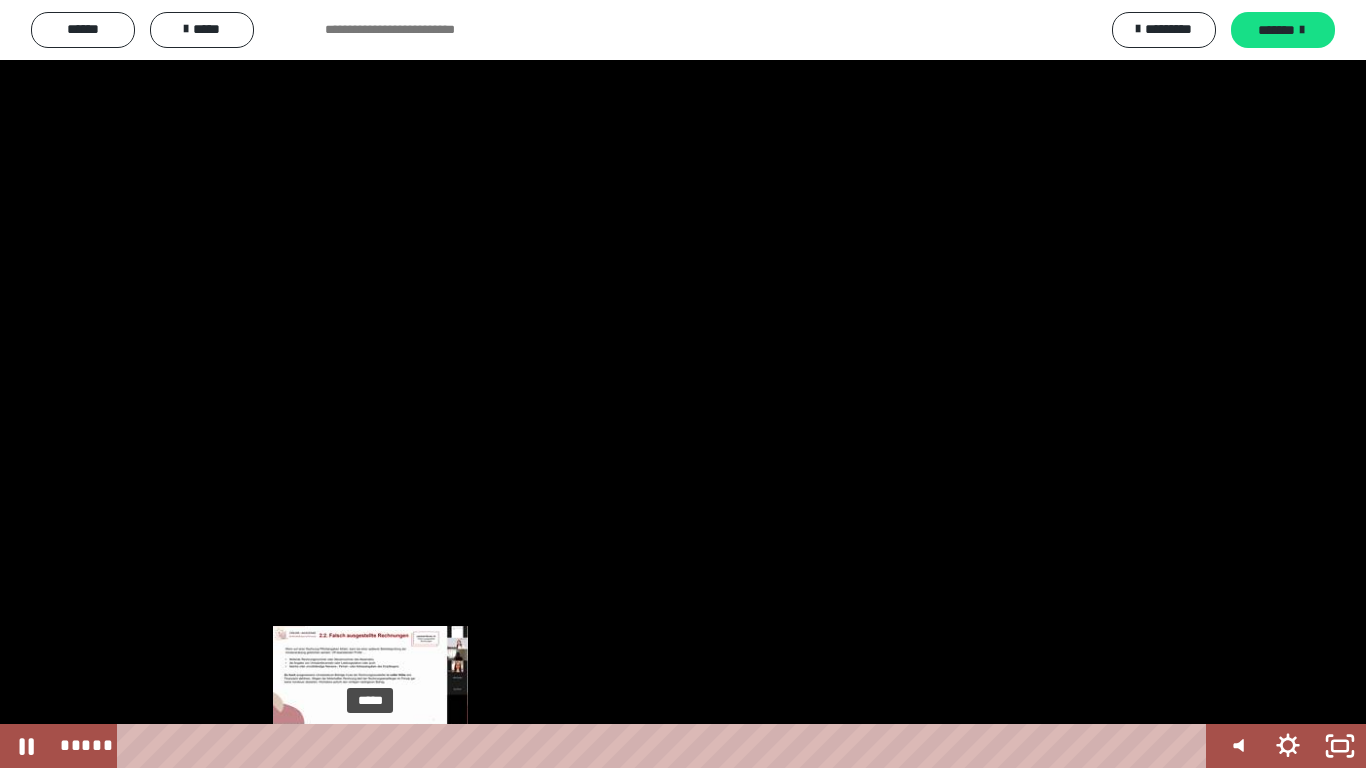 click on "*****" at bounding box center (666, 746) 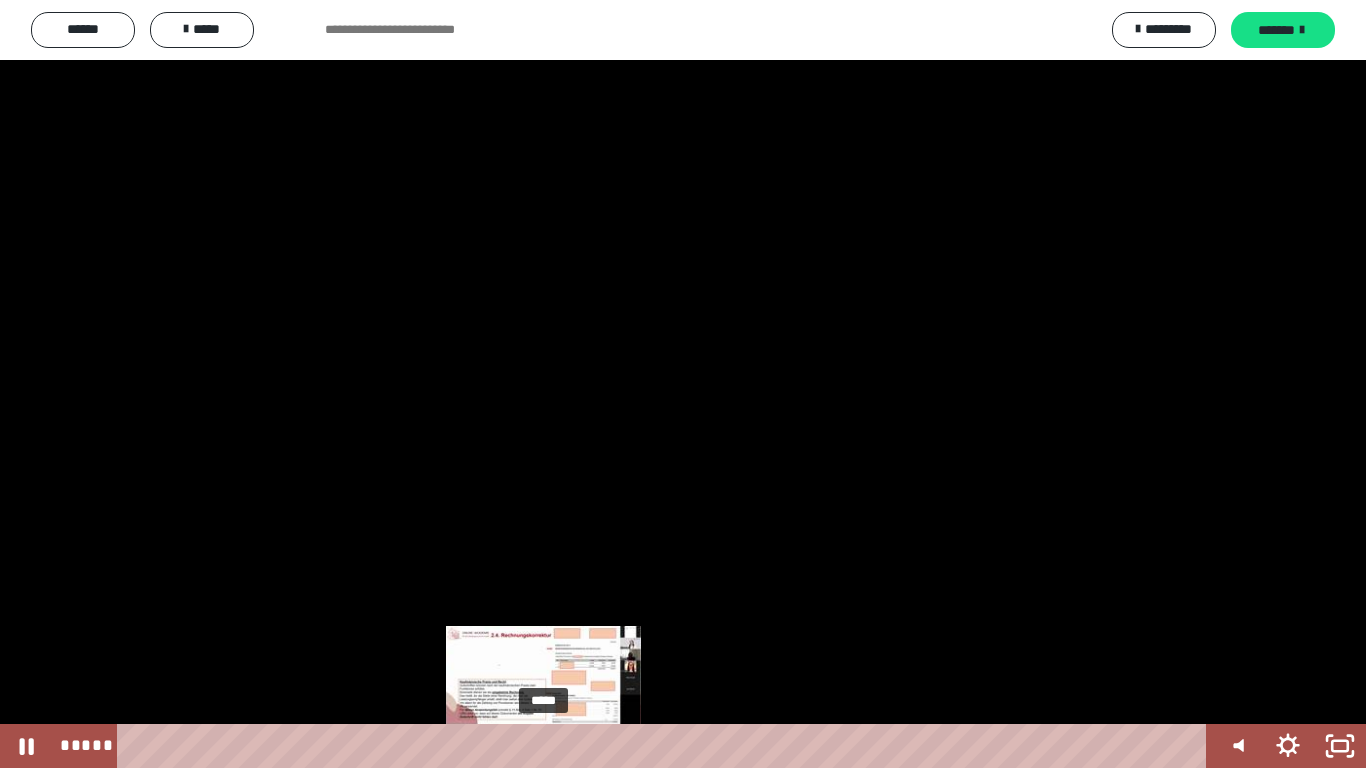click on "*****" at bounding box center (666, 746) 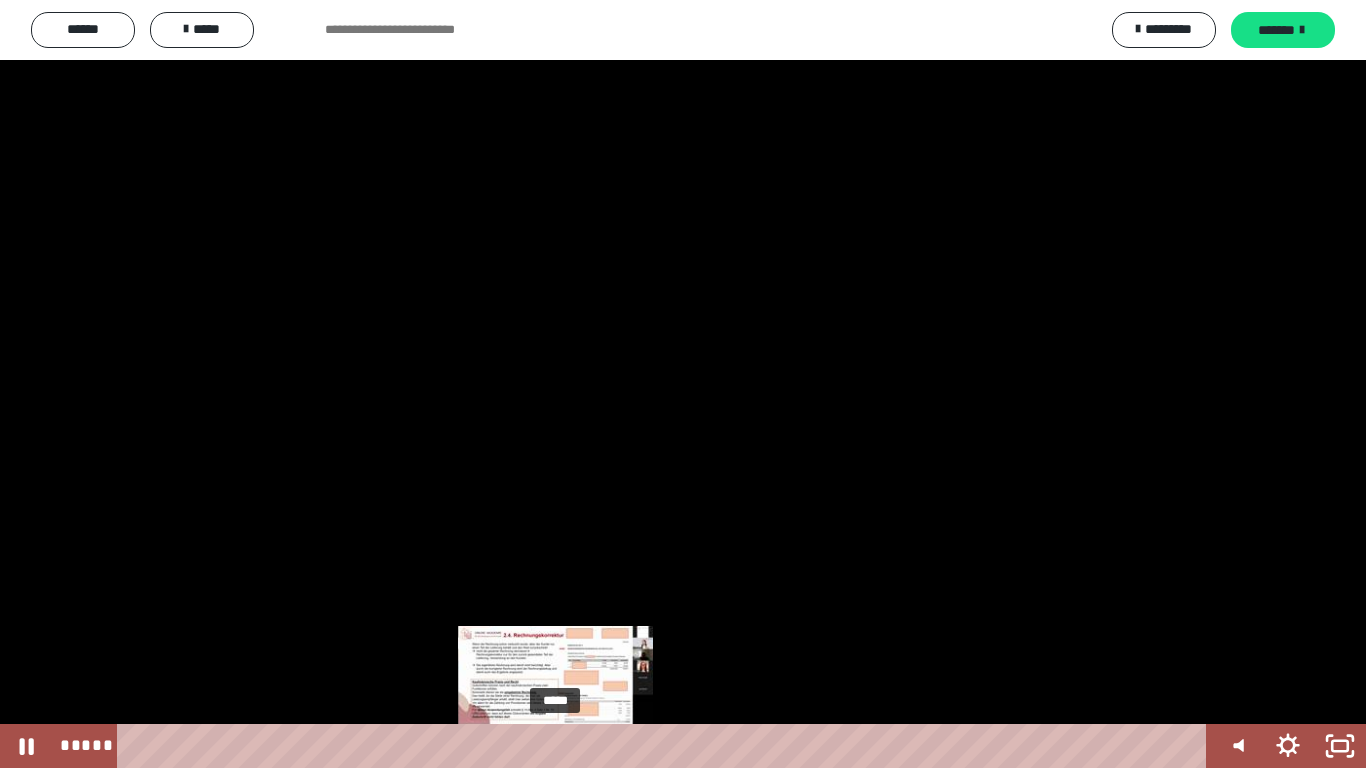 click on "*****" at bounding box center [666, 746] 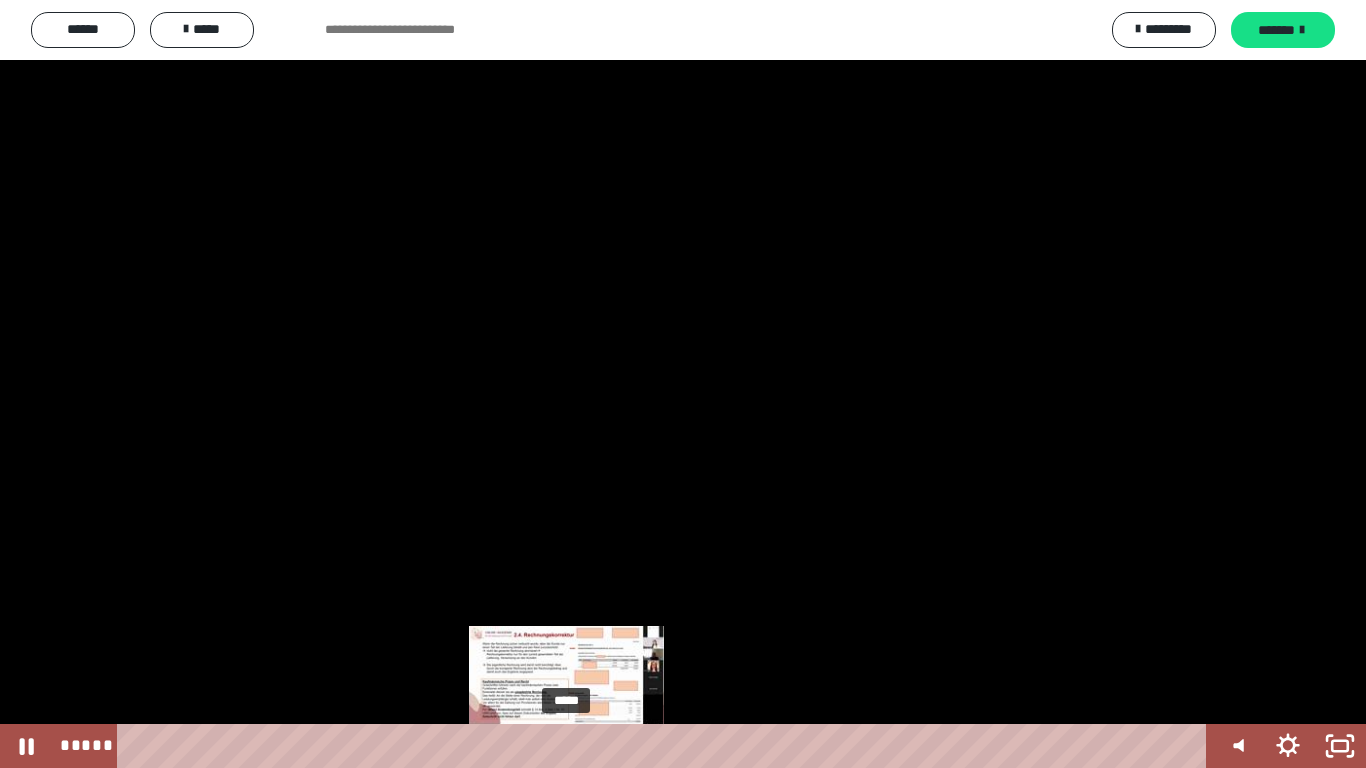 click at bounding box center (574, 746) 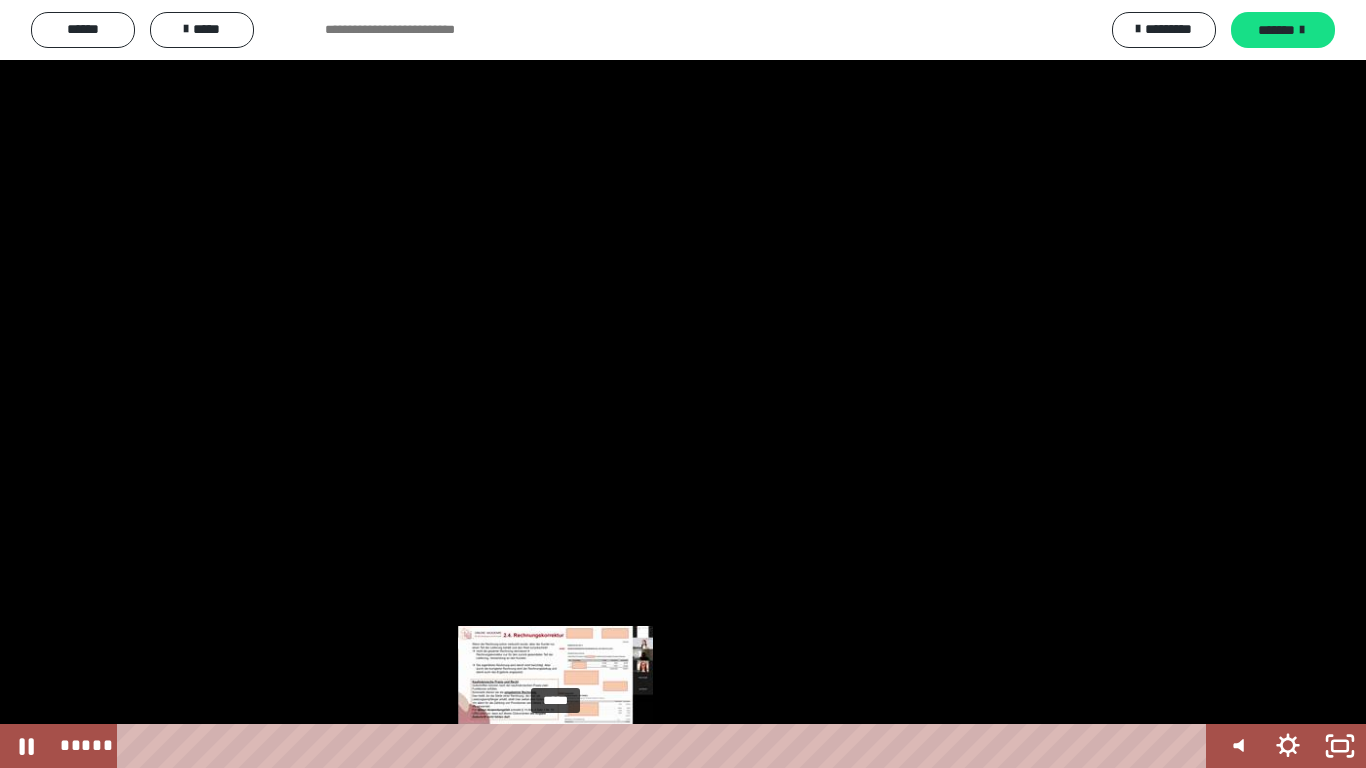 click on "*****" at bounding box center [666, 746] 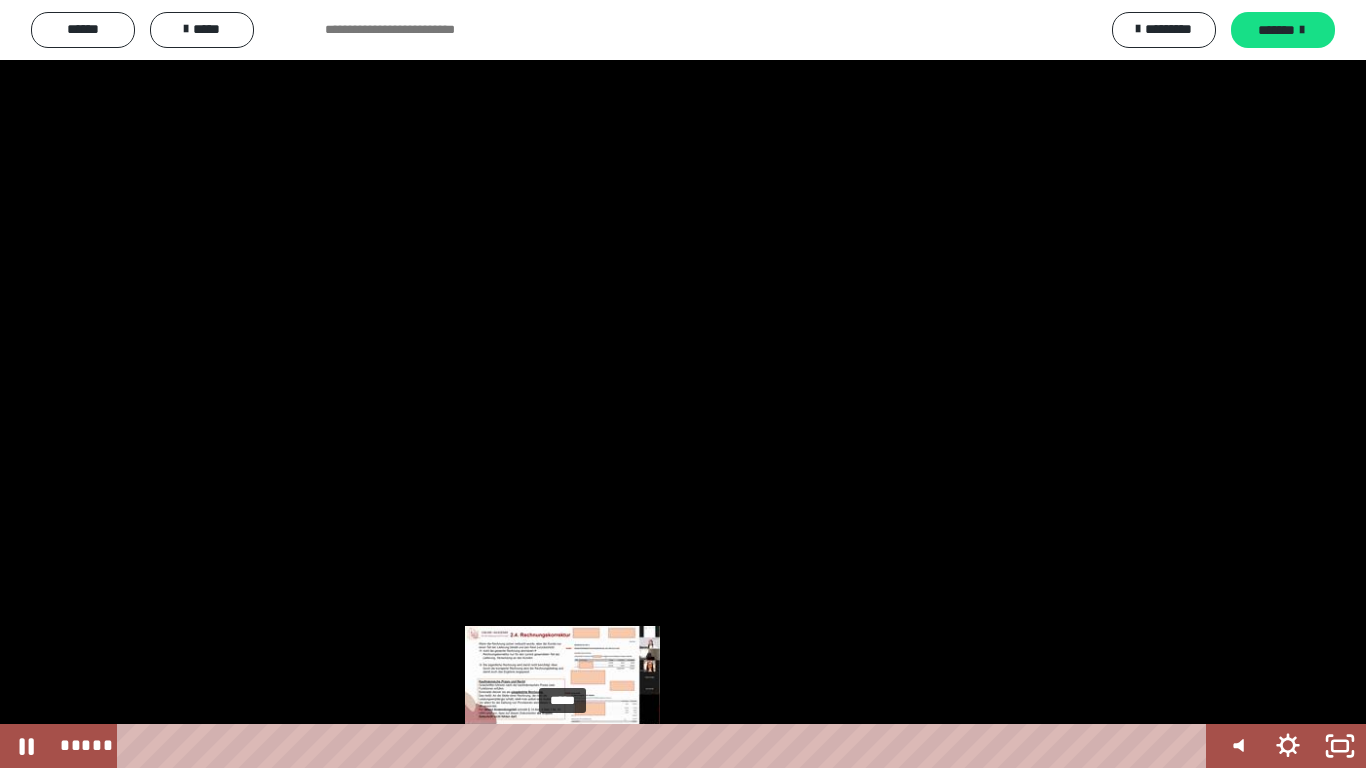 click on "*****" at bounding box center [666, 746] 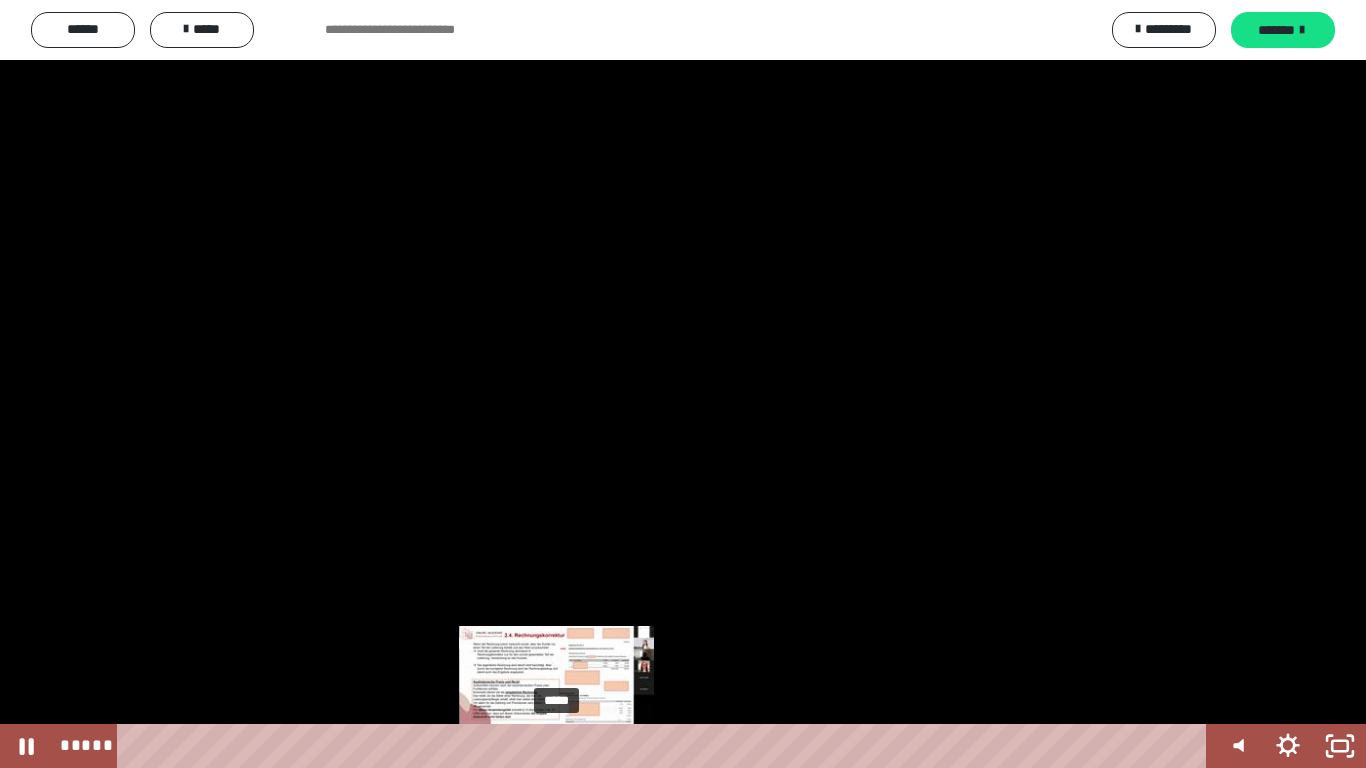 click at bounding box center (565, 746) 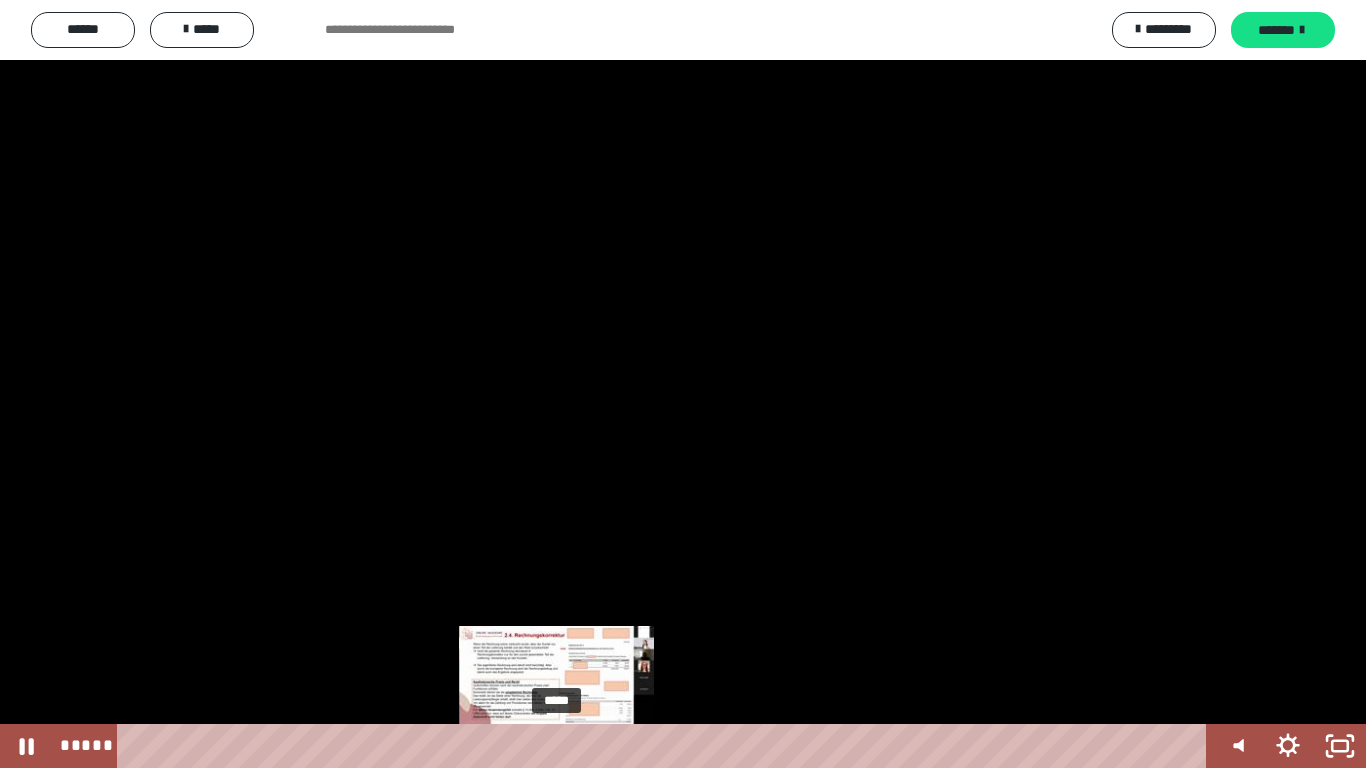 click on "*****" at bounding box center (666, 746) 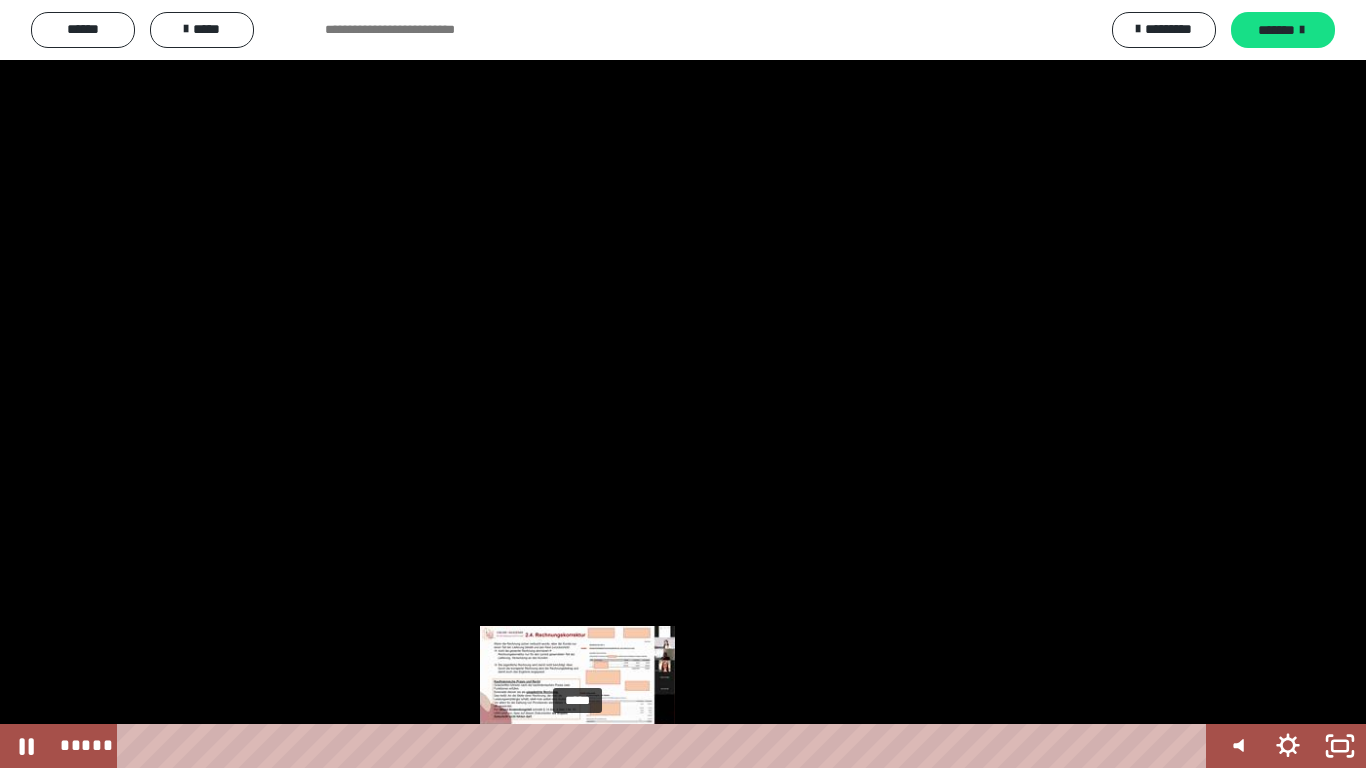 click on "*****" at bounding box center (666, 746) 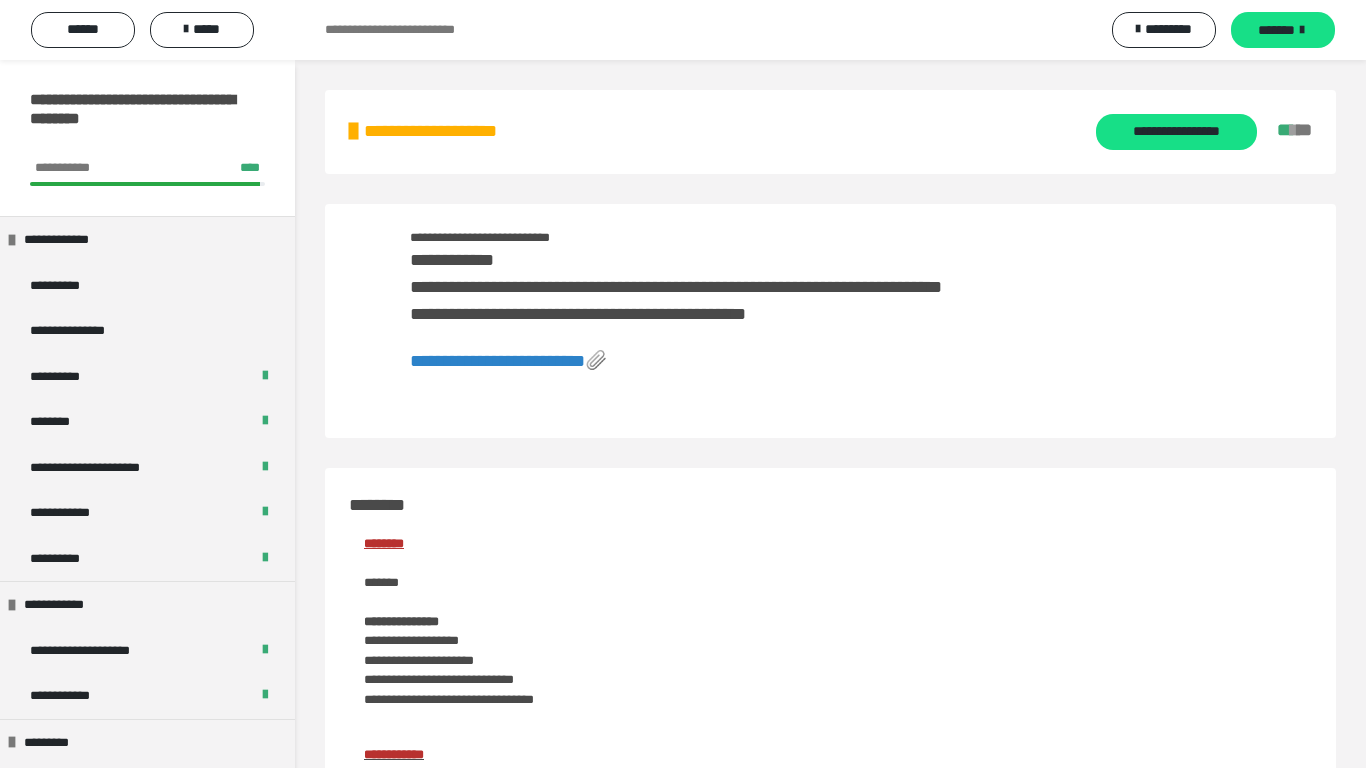 click 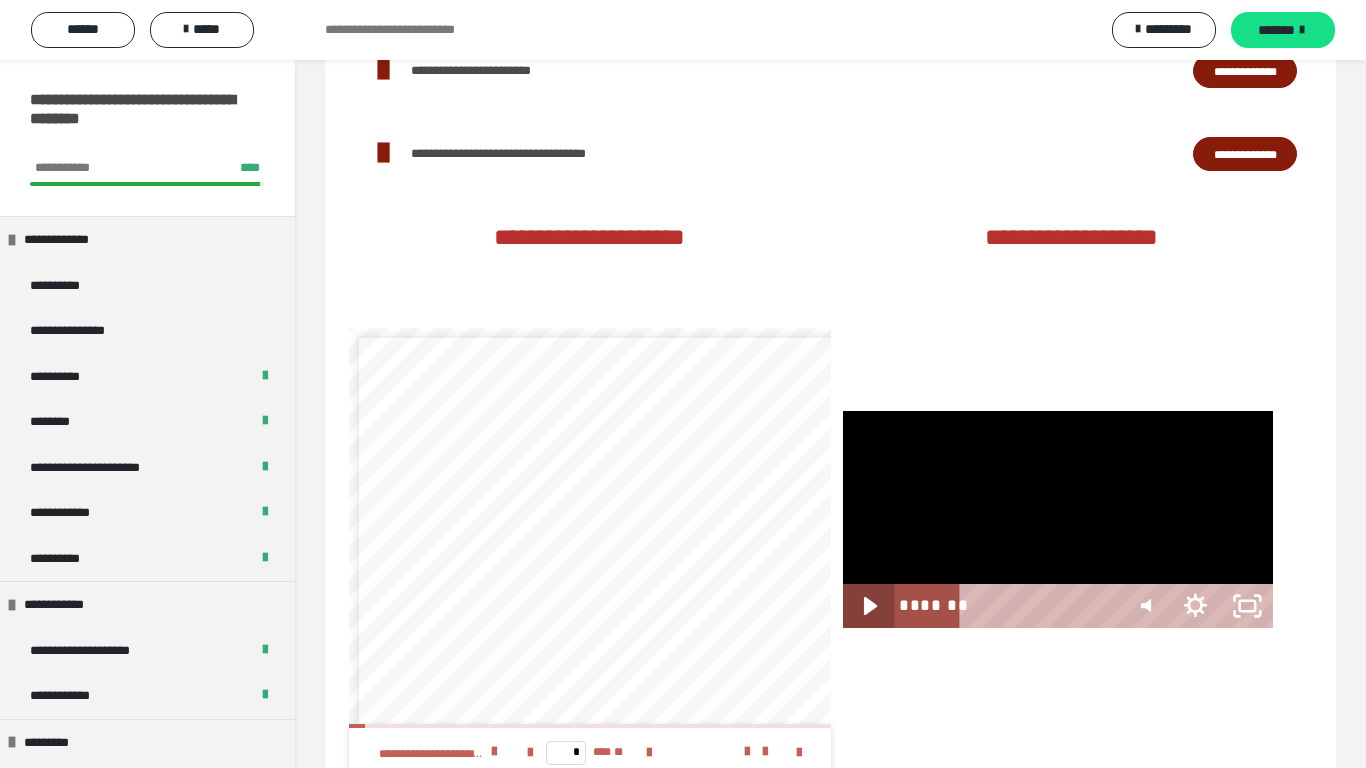 scroll, scrollTop: 2876, scrollLeft: 0, axis: vertical 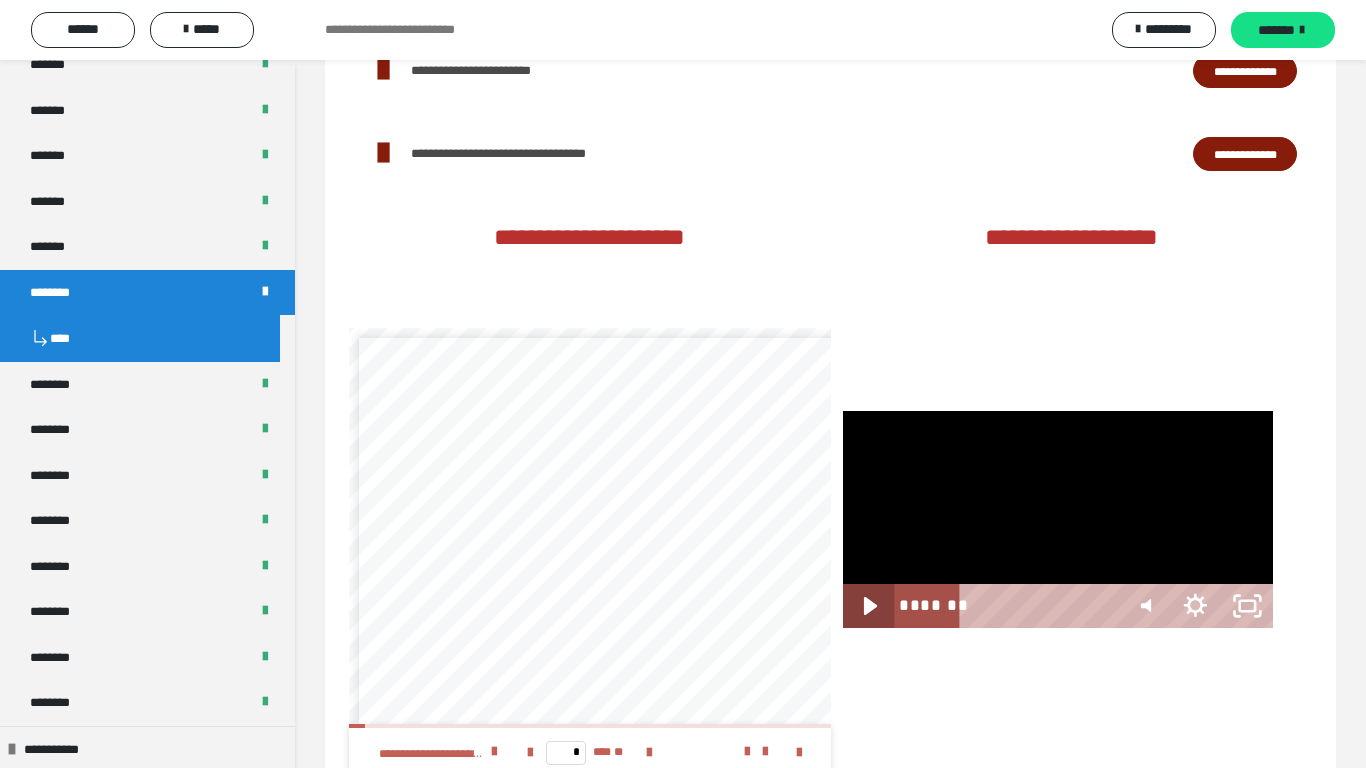 type 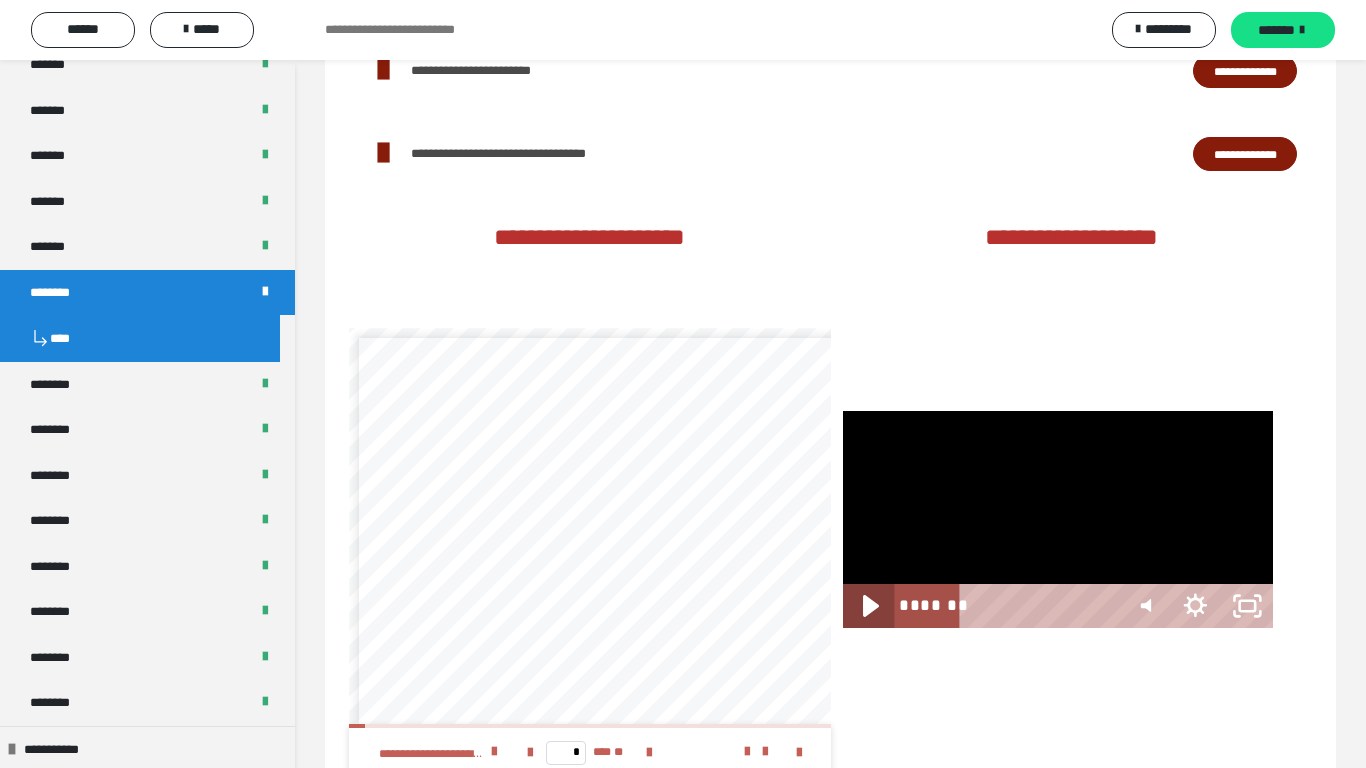 click 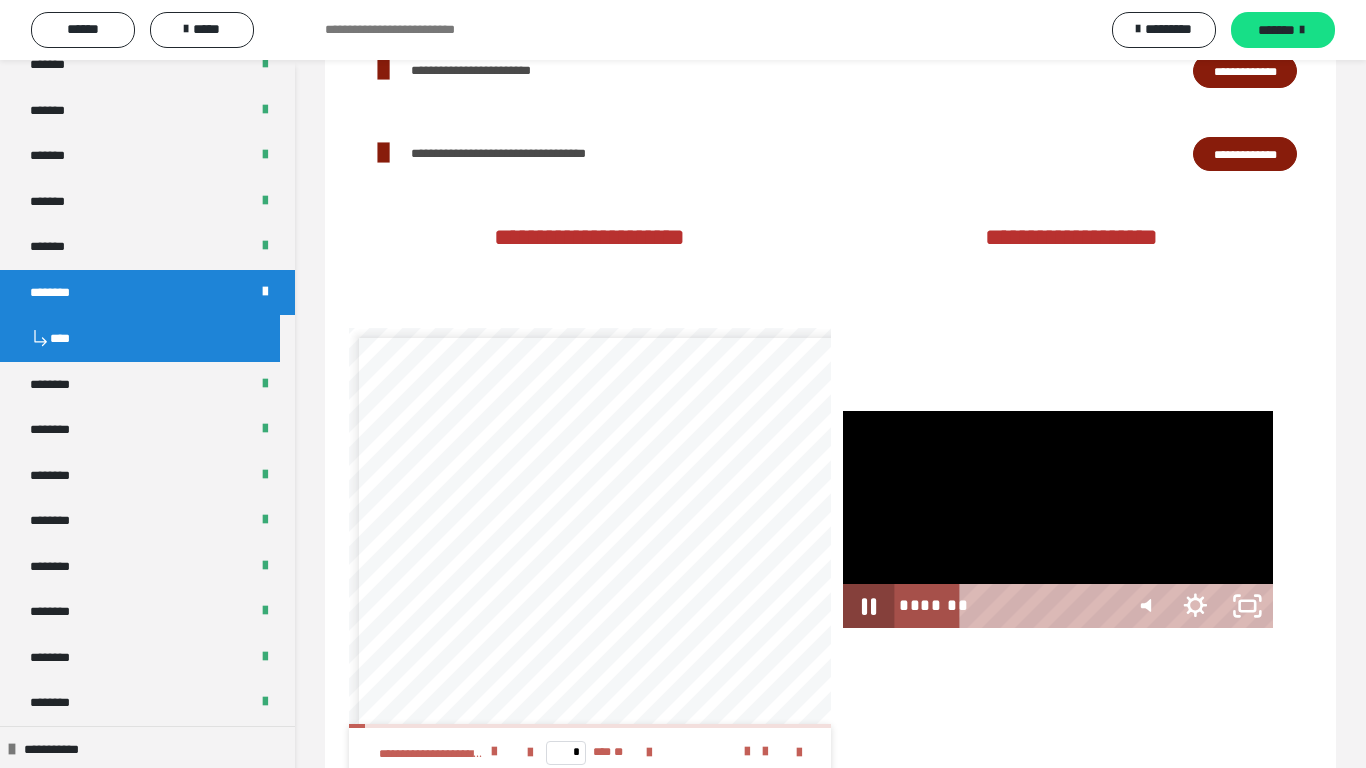 click 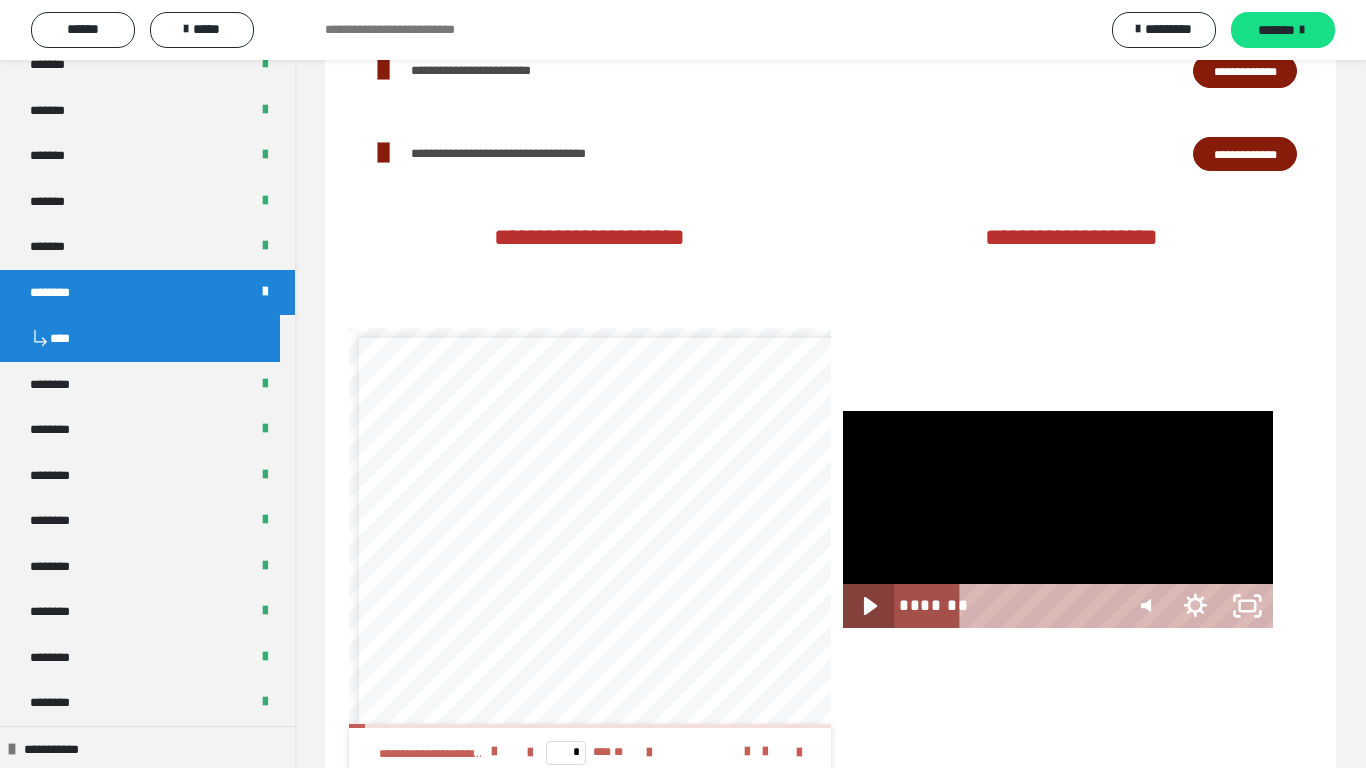click 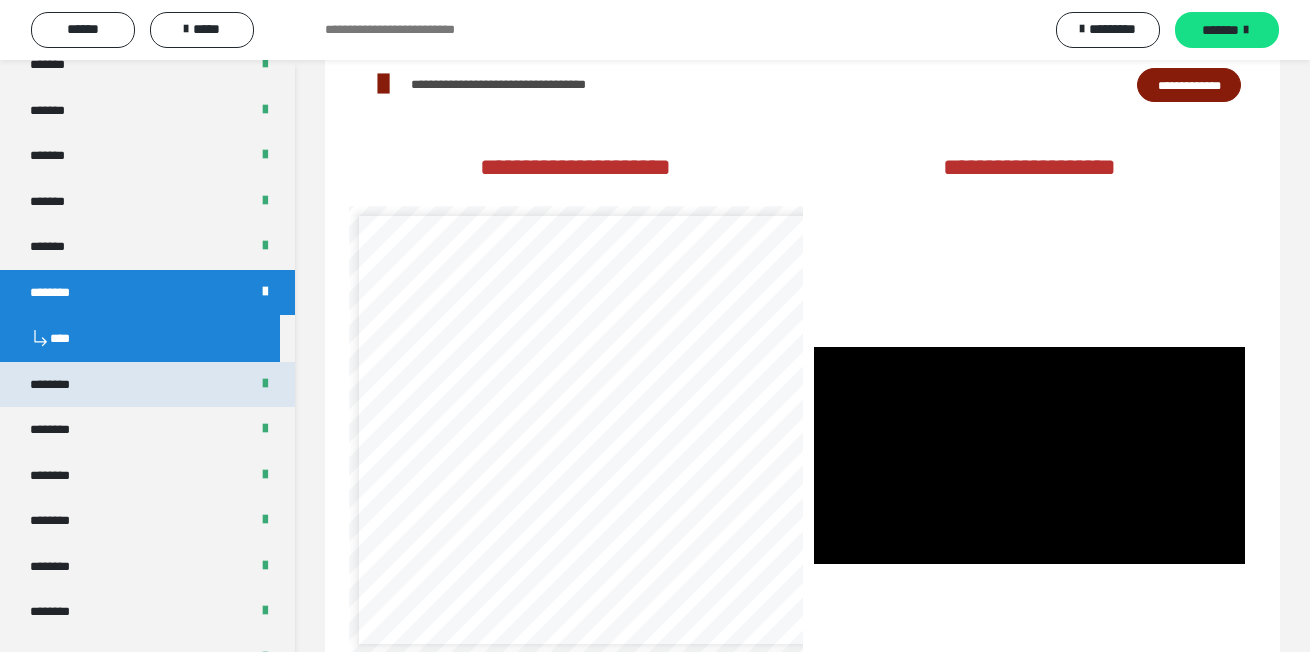 click on "********" at bounding box center [59, 385] 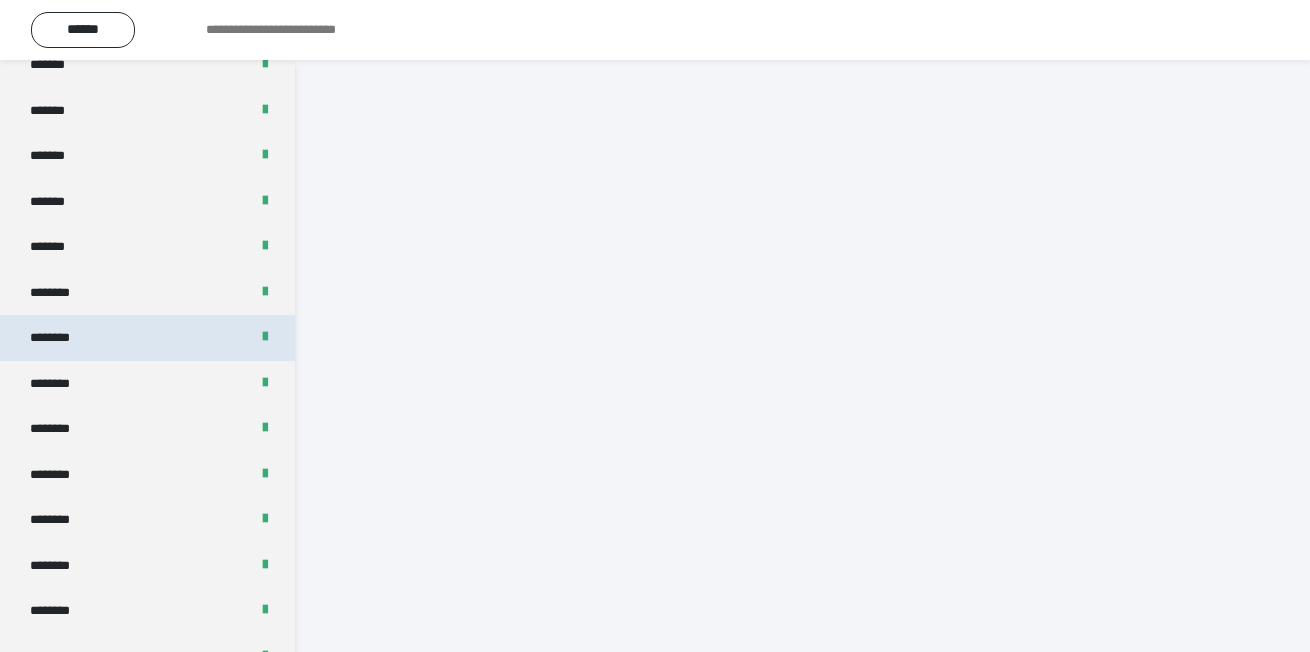 scroll, scrollTop: 60, scrollLeft: 0, axis: vertical 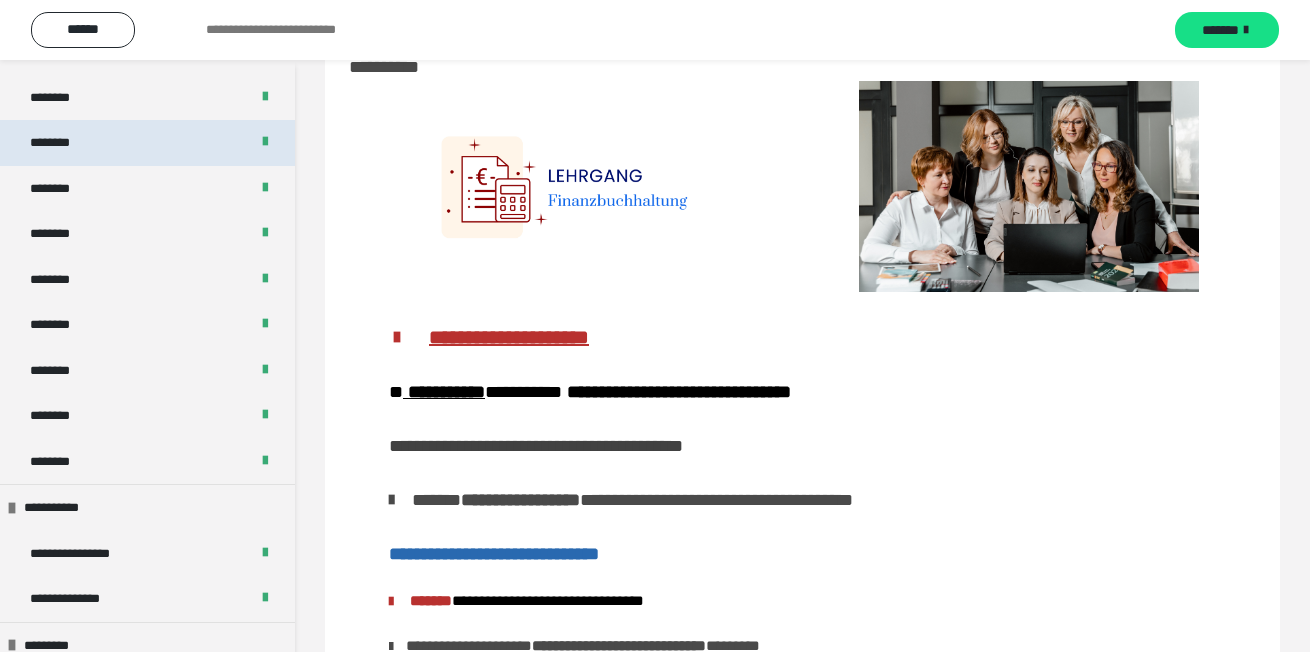 click on "********" at bounding box center [147, 143] 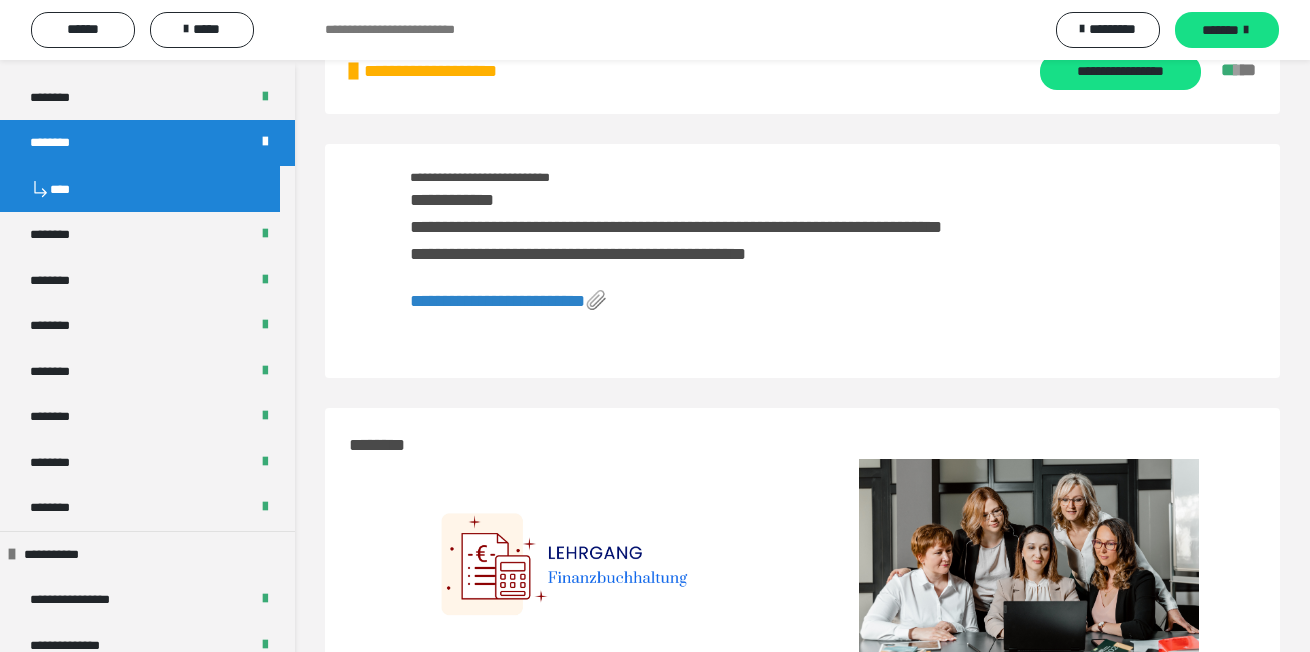 scroll, scrollTop: 438, scrollLeft: 0, axis: vertical 